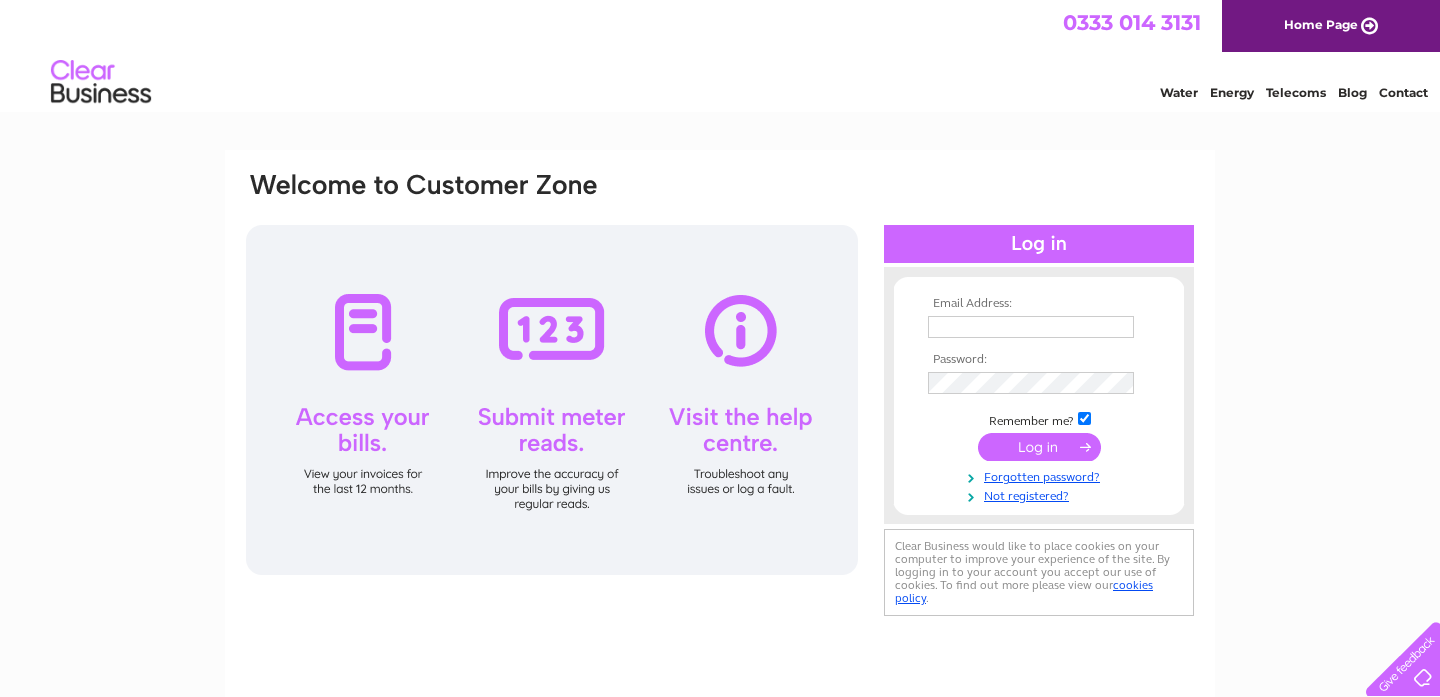 scroll, scrollTop: 0, scrollLeft: 0, axis: both 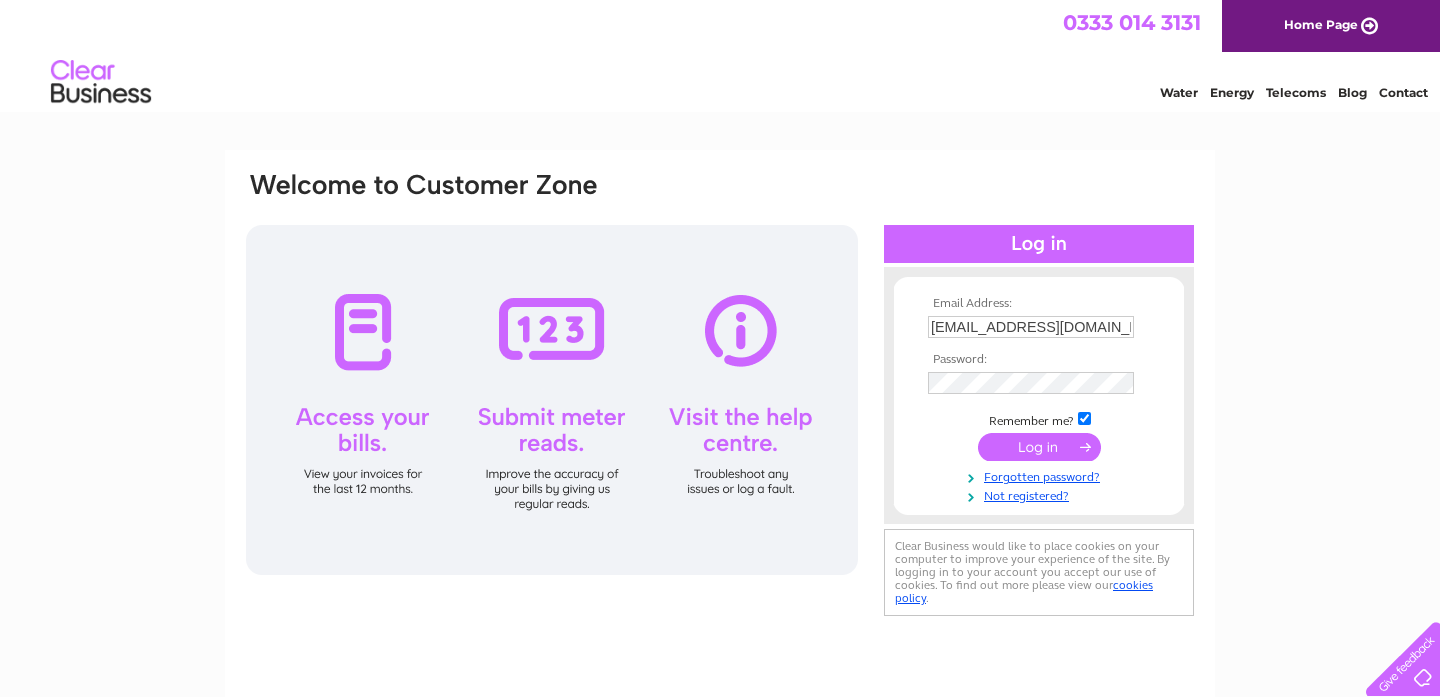 click at bounding box center (1039, 447) 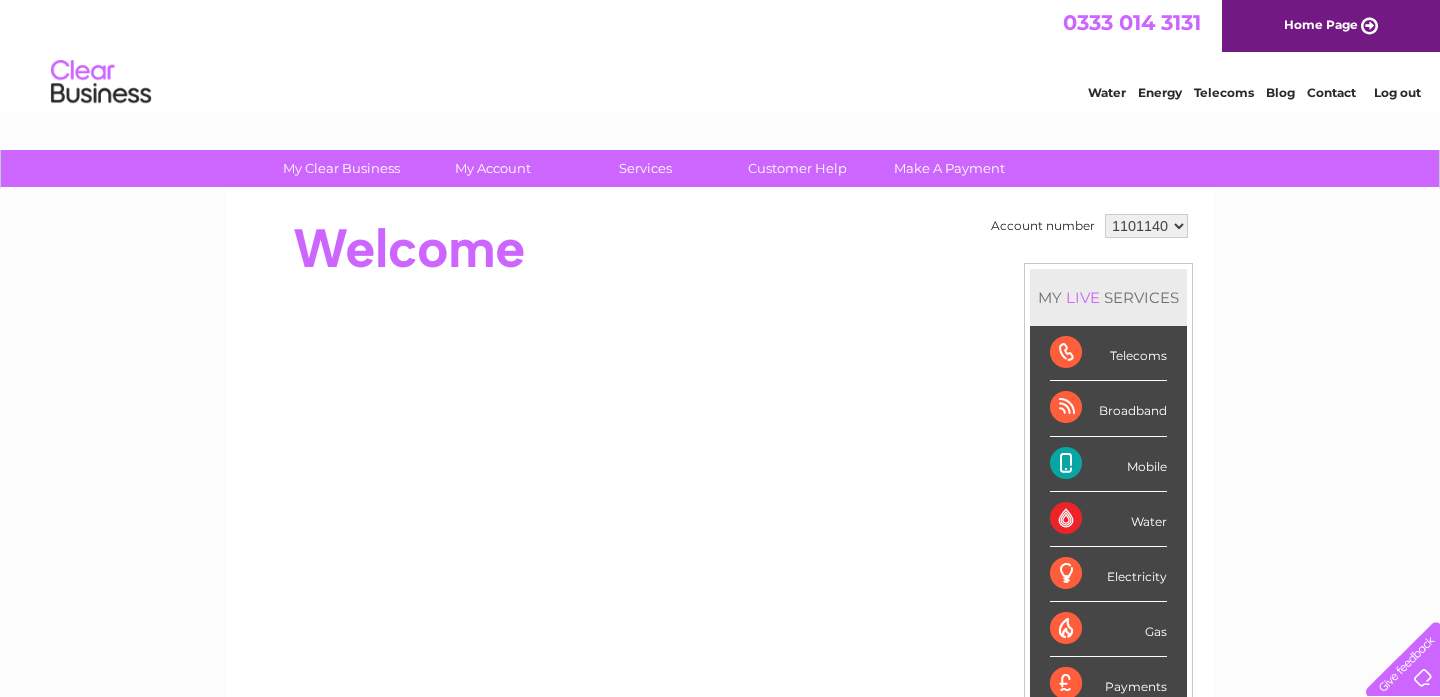 scroll, scrollTop: 0, scrollLeft: 0, axis: both 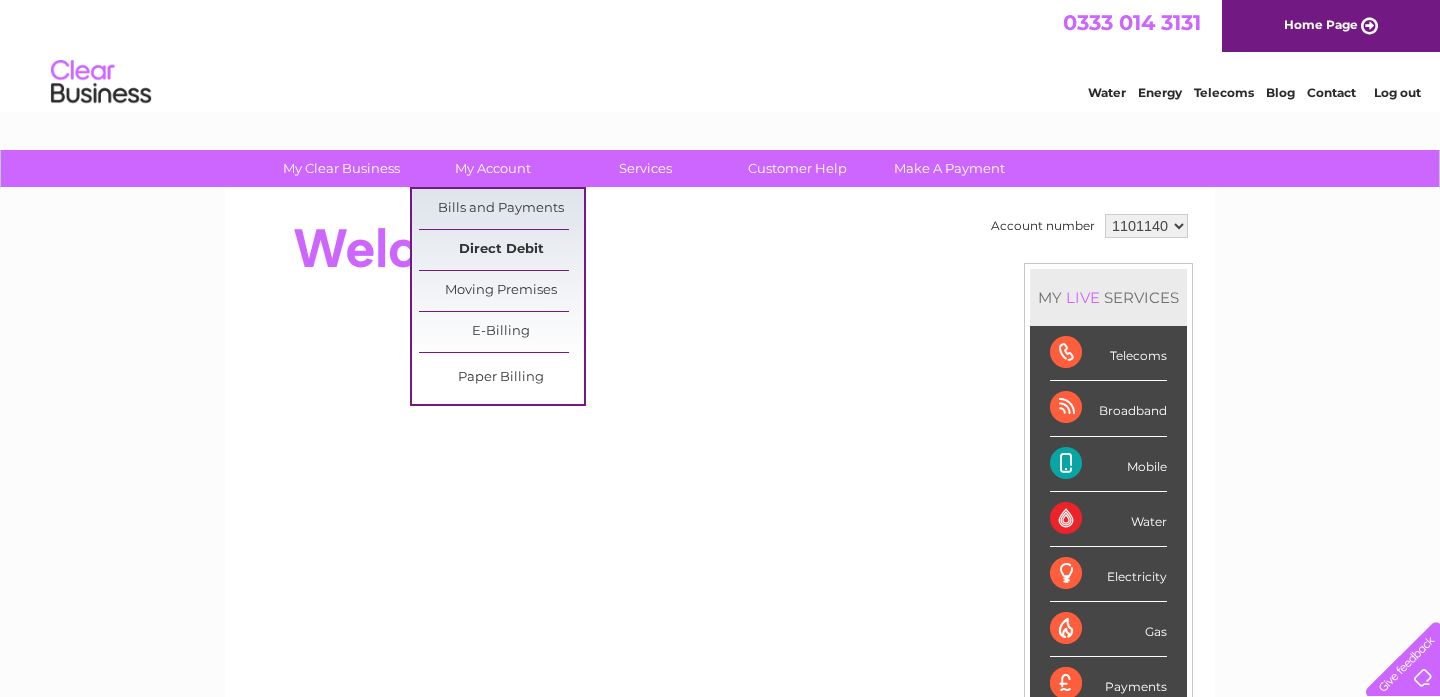click on "Direct Debit" at bounding box center [501, 250] 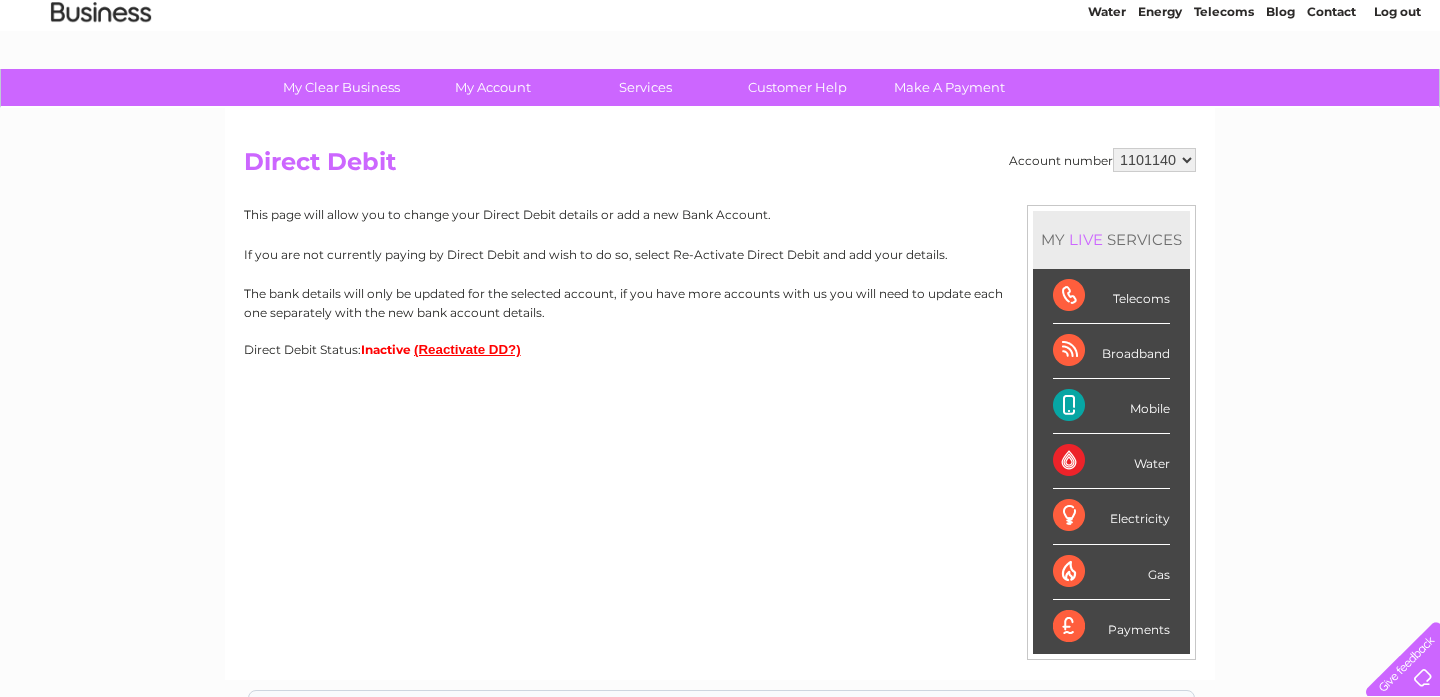 scroll, scrollTop: 83, scrollLeft: 0, axis: vertical 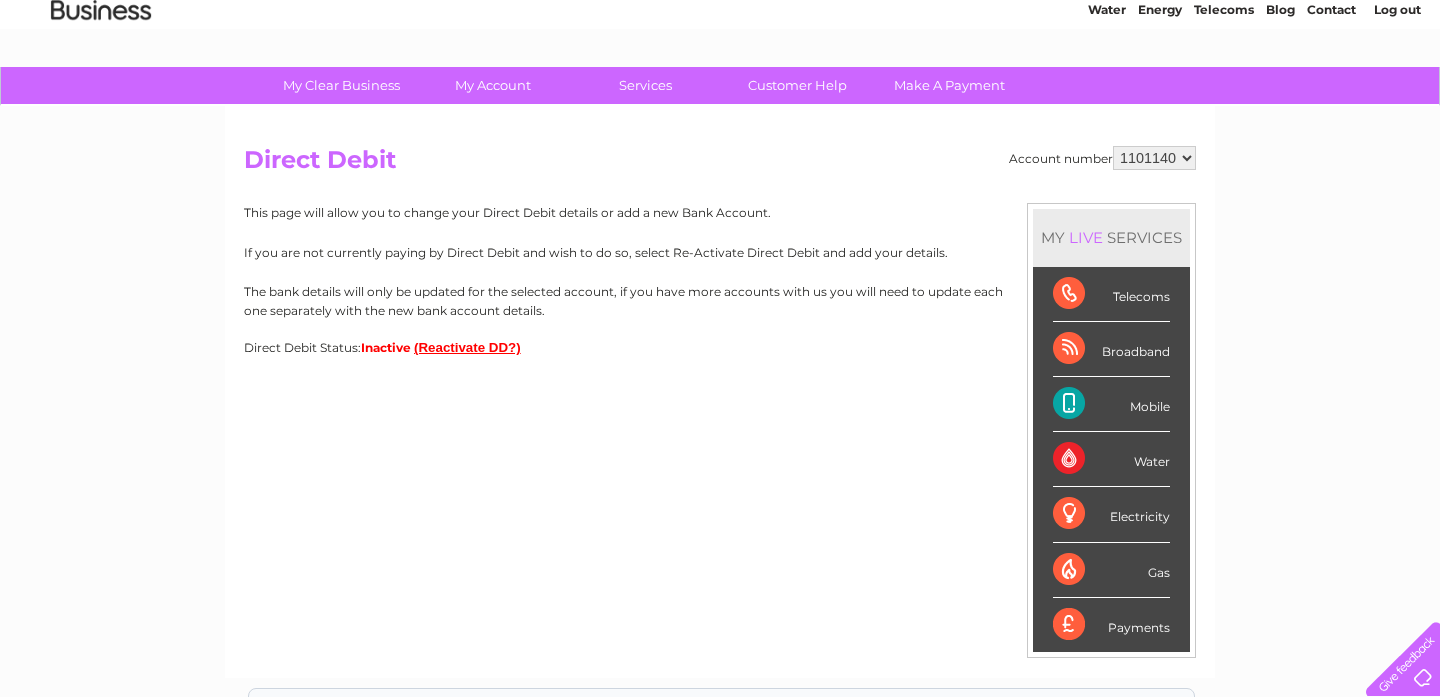 click on "(Reactivate DD?)" at bounding box center (467, 347) 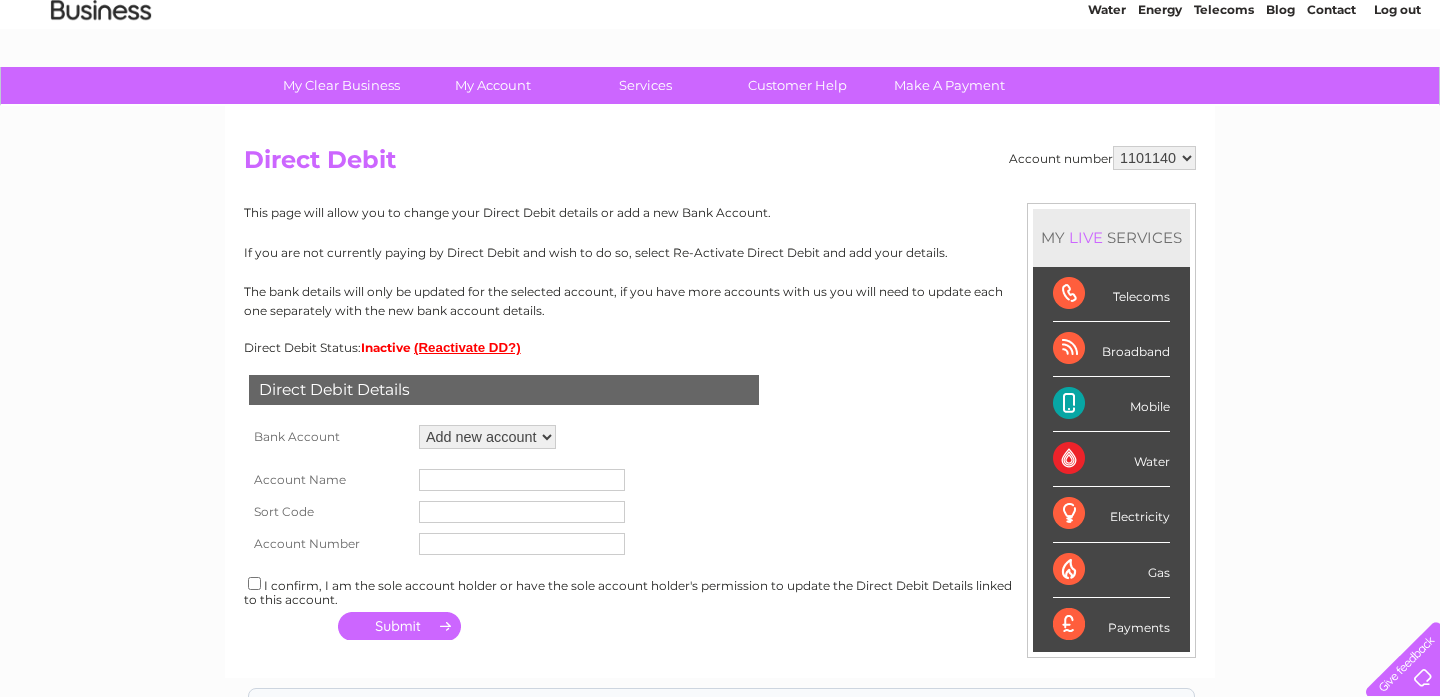 click on "Add new account
****7259
****7259
****7259
****7259" at bounding box center (487, 437) 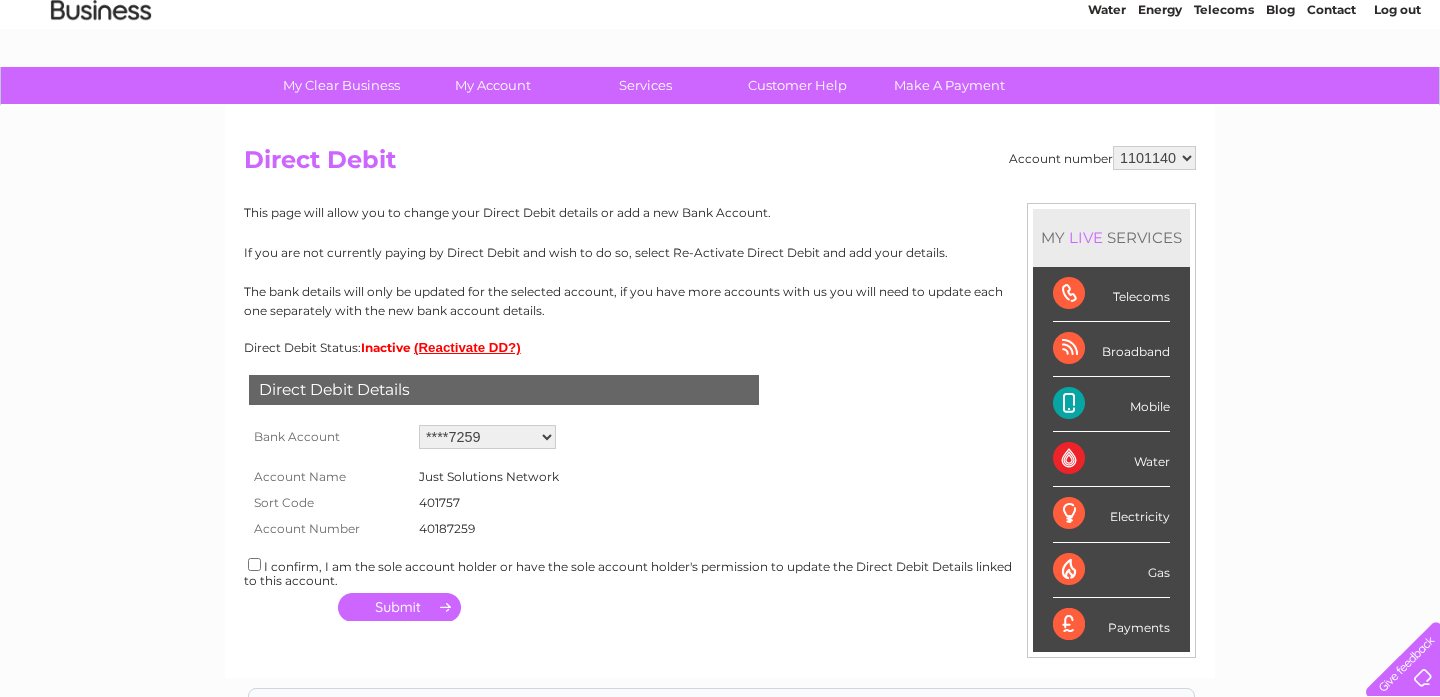 click at bounding box center (254, 564) 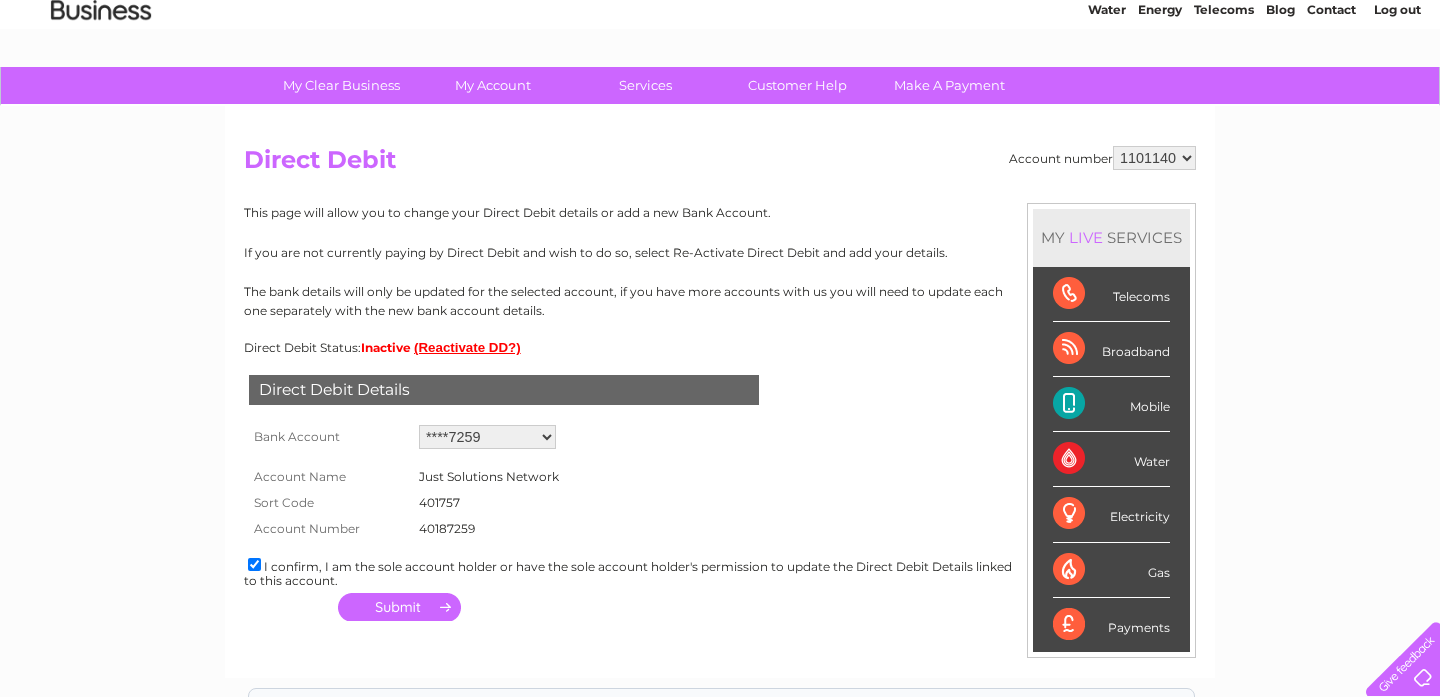 click at bounding box center [399, 607] 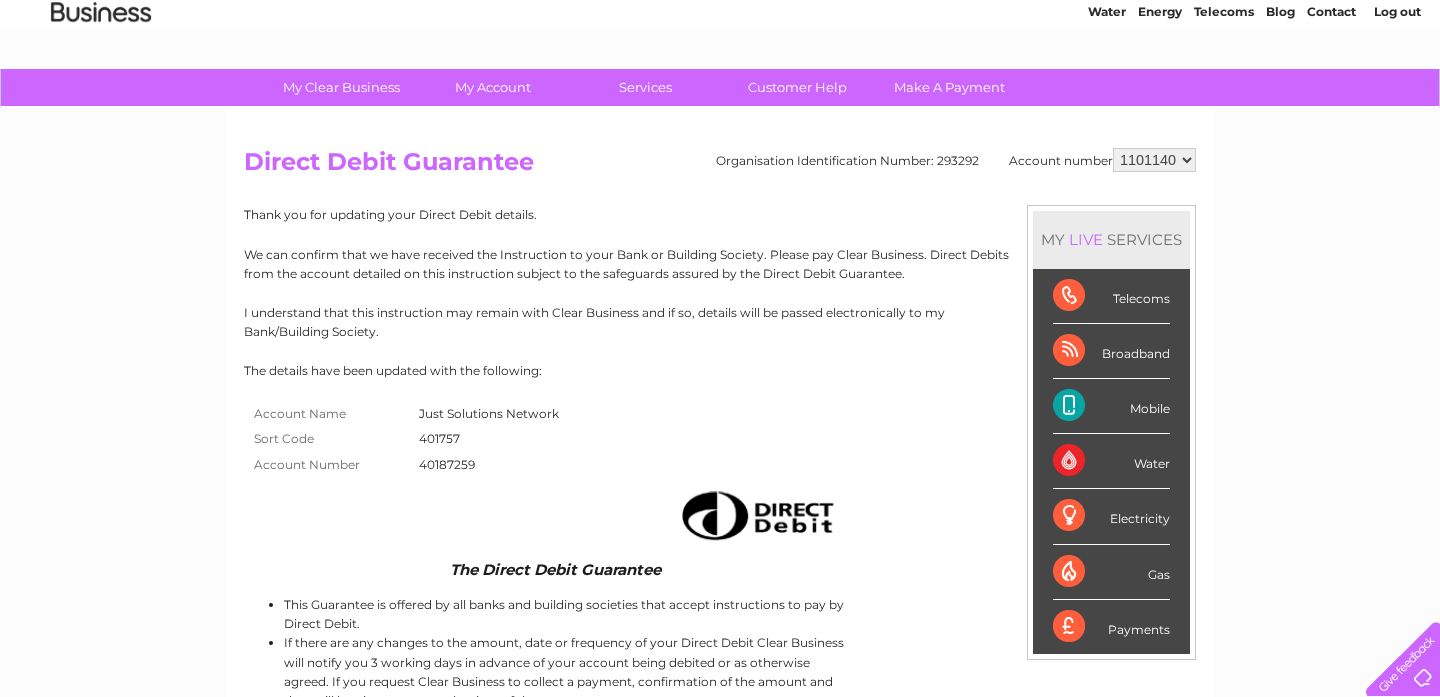scroll, scrollTop: 0, scrollLeft: 0, axis: both 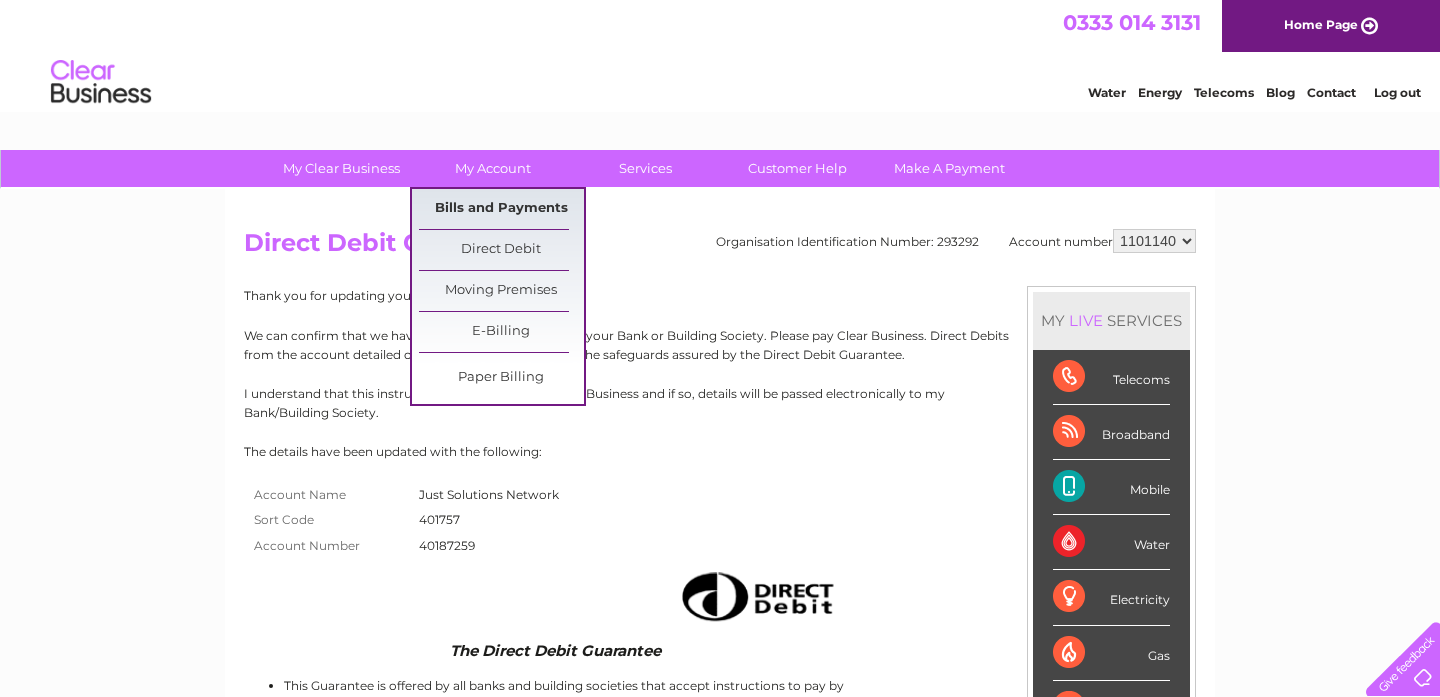click on "Bills and Payments" at bounding box center (501, 209) 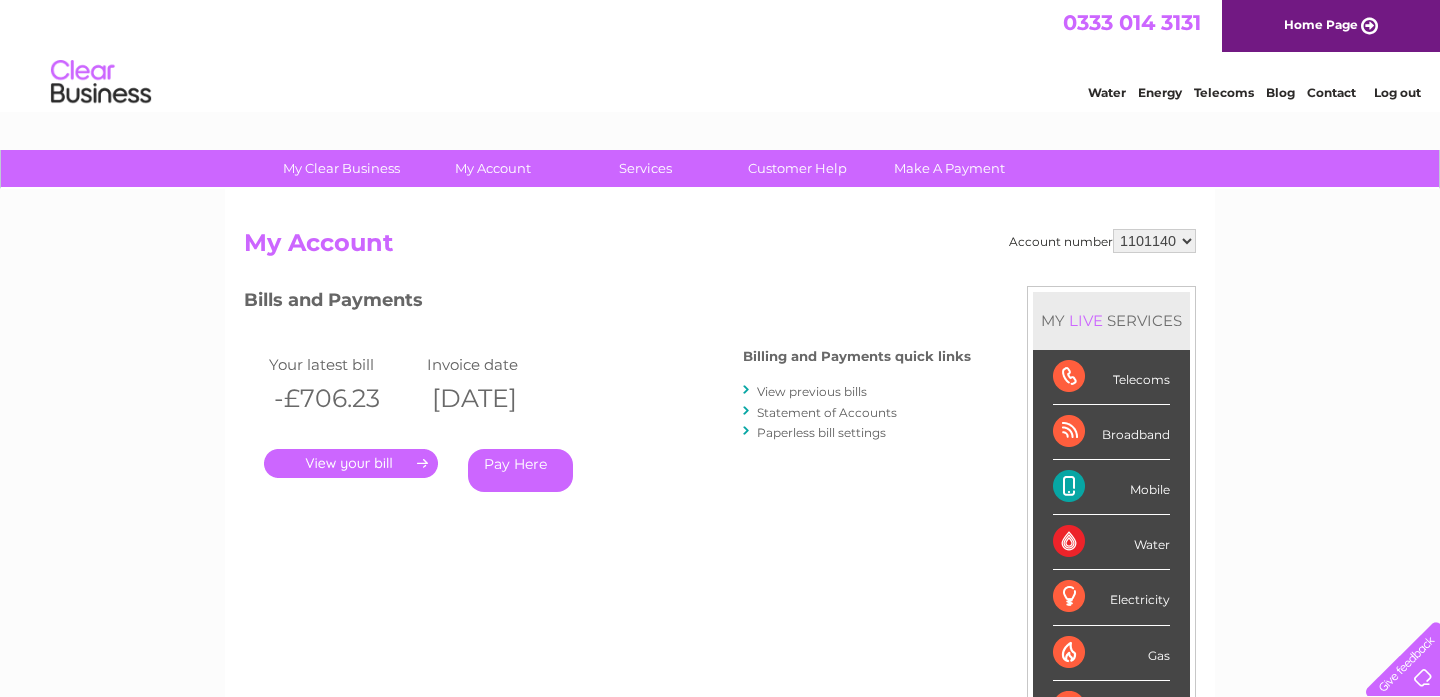 scroll, scrollTop: 0, scrollLeft: 0, axis: both 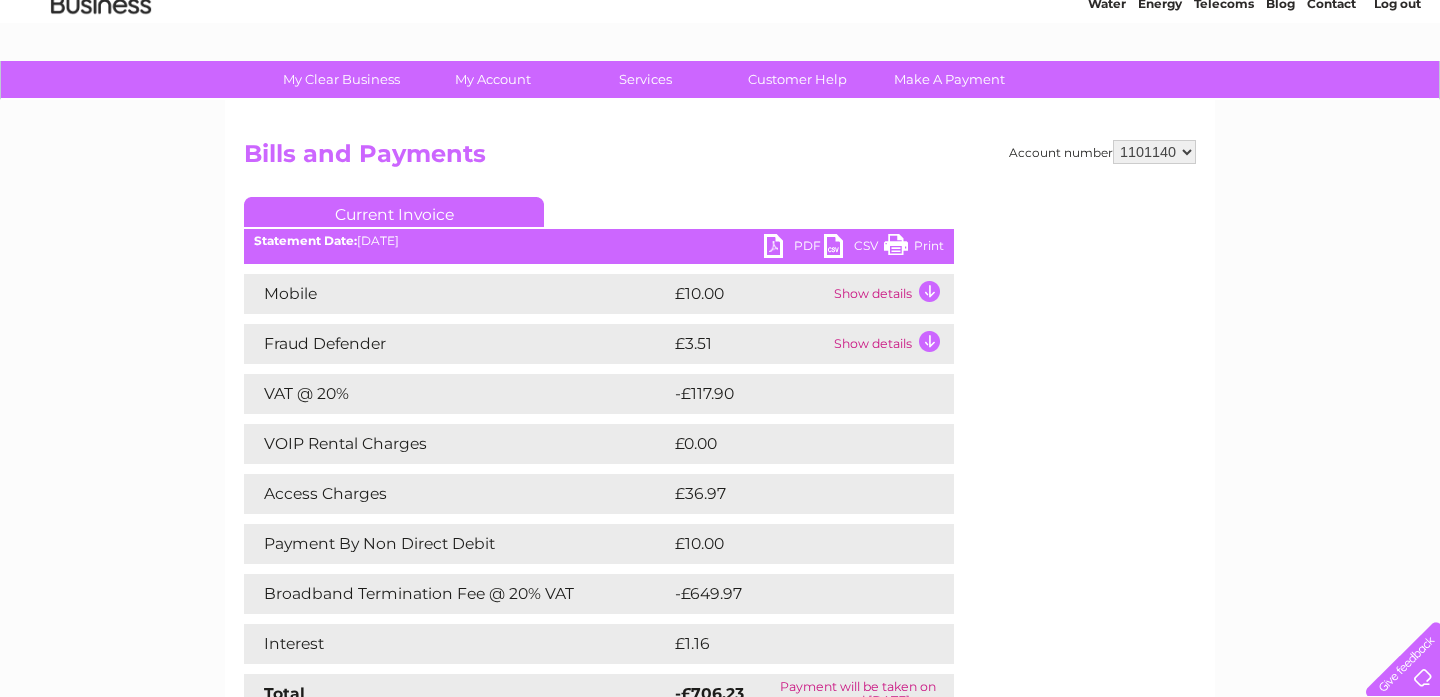 click on "Show details" at bounding box center (891, 294) 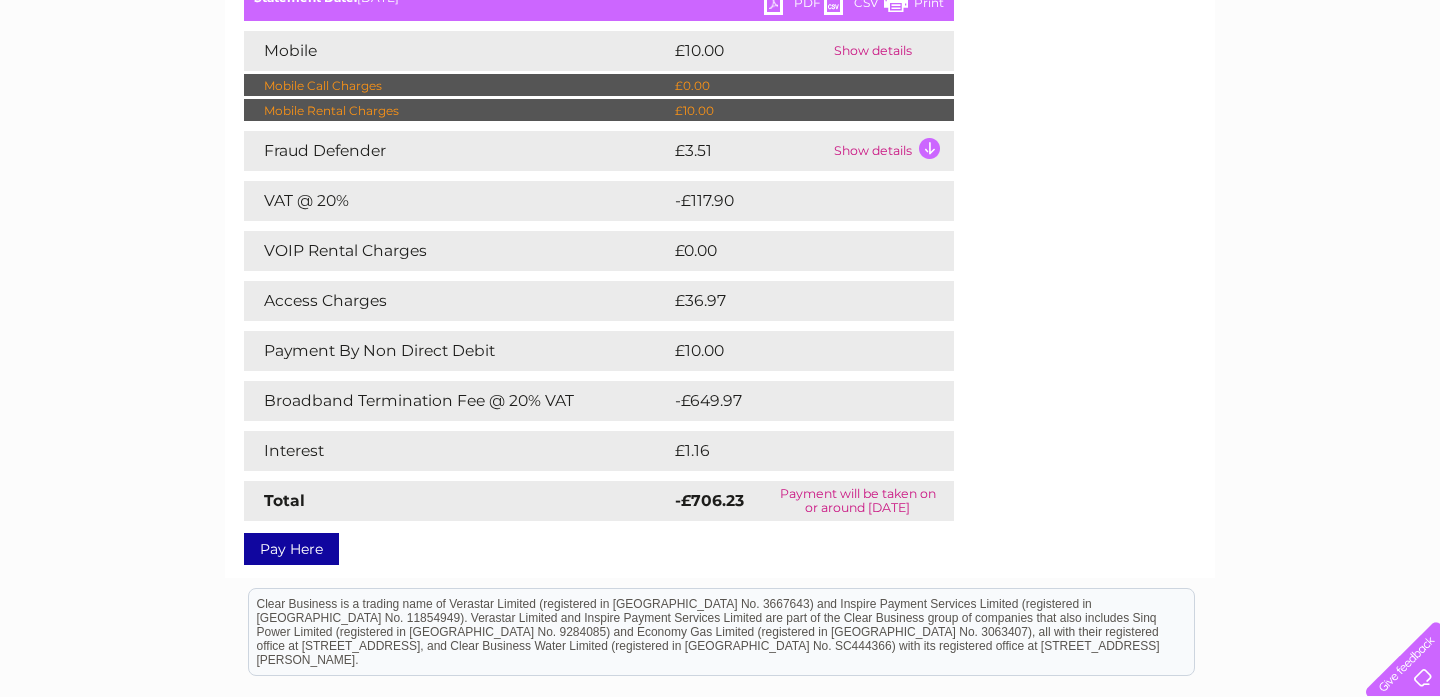scroll, scrollTop: 230, scrollLeft: 0, axis: vertical 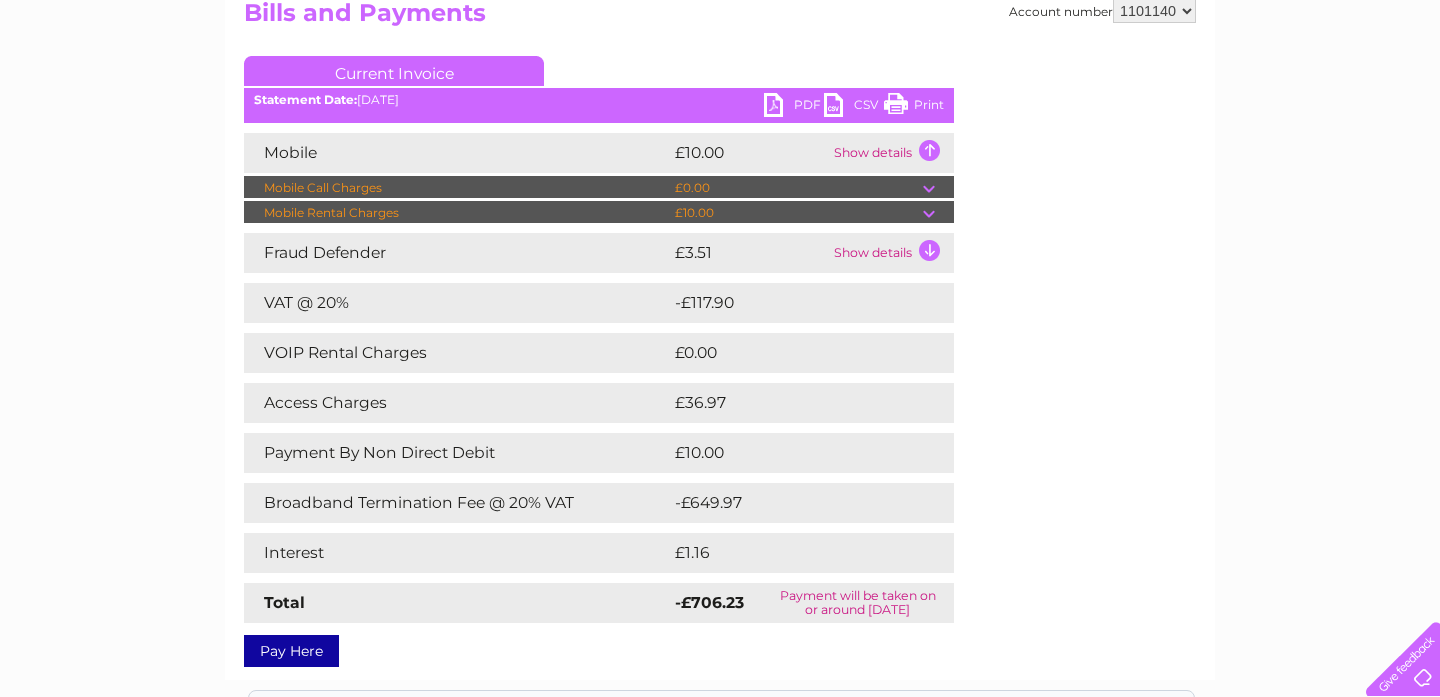 click on "PDF" at bounding box center (794, 107) 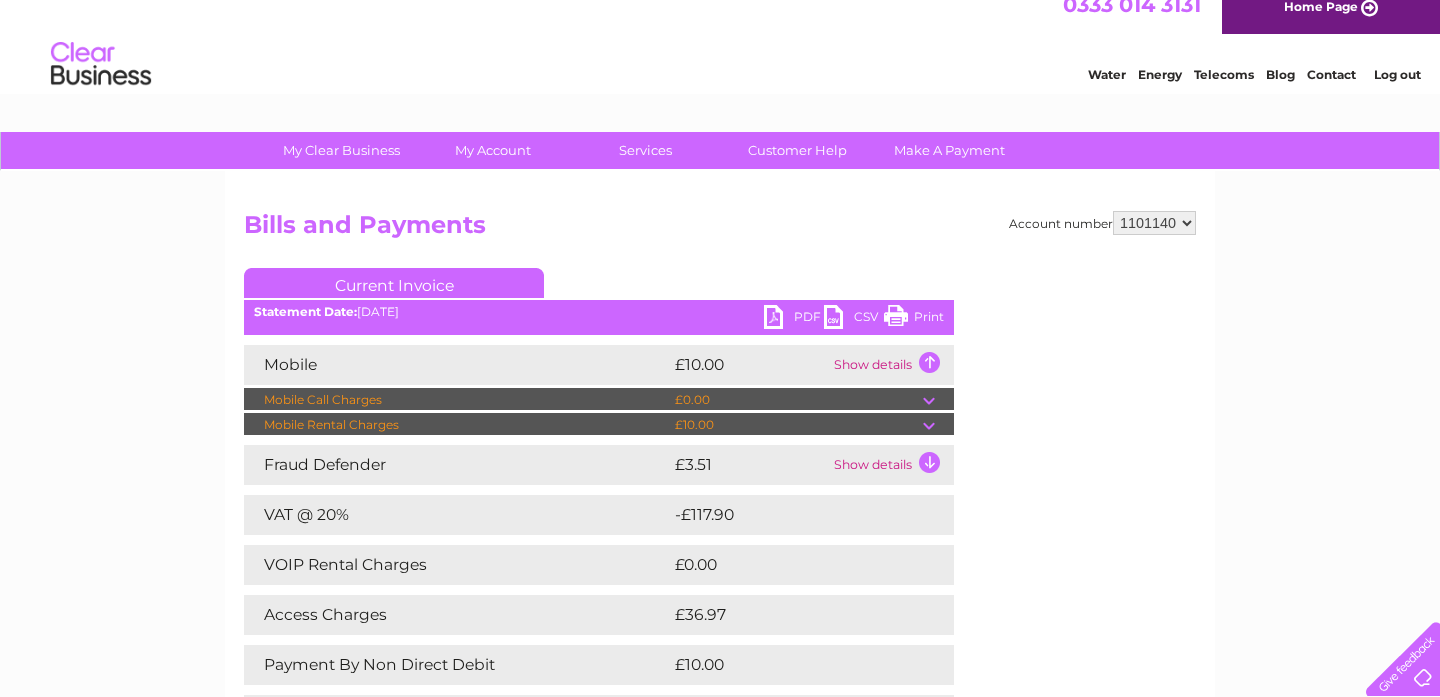 scroll, scrollTop: 0, scrollLeft: 0, axis: both 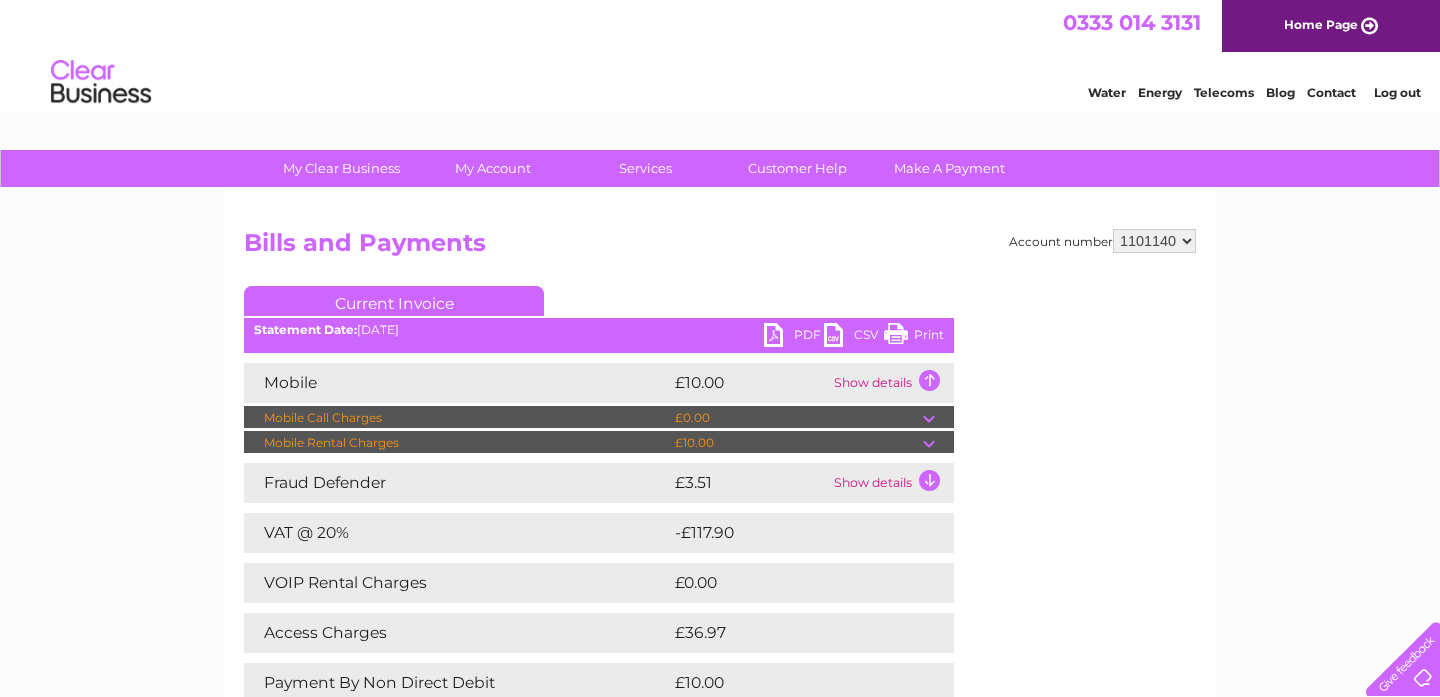click on "Log out" at bounding box center [1397, 92] 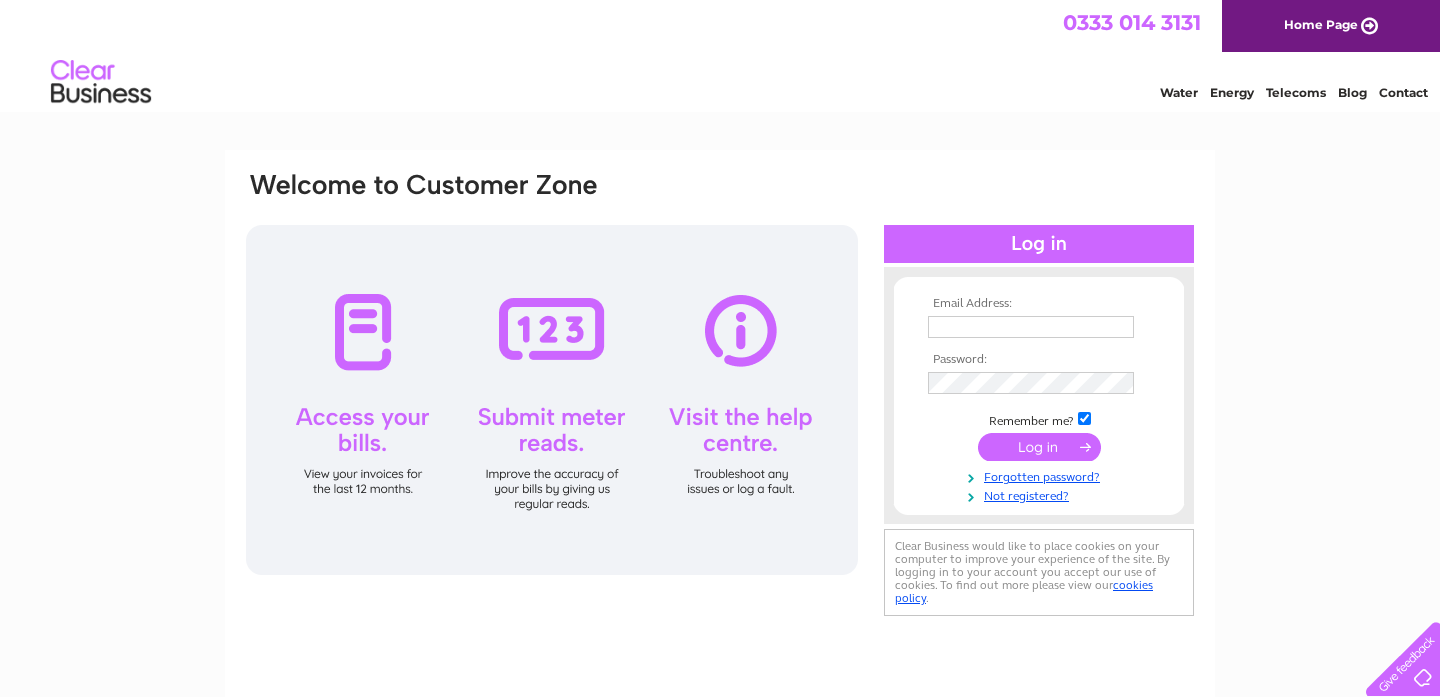 scroll, scrollTop: 0, scrollLeft: 0, axis: both 